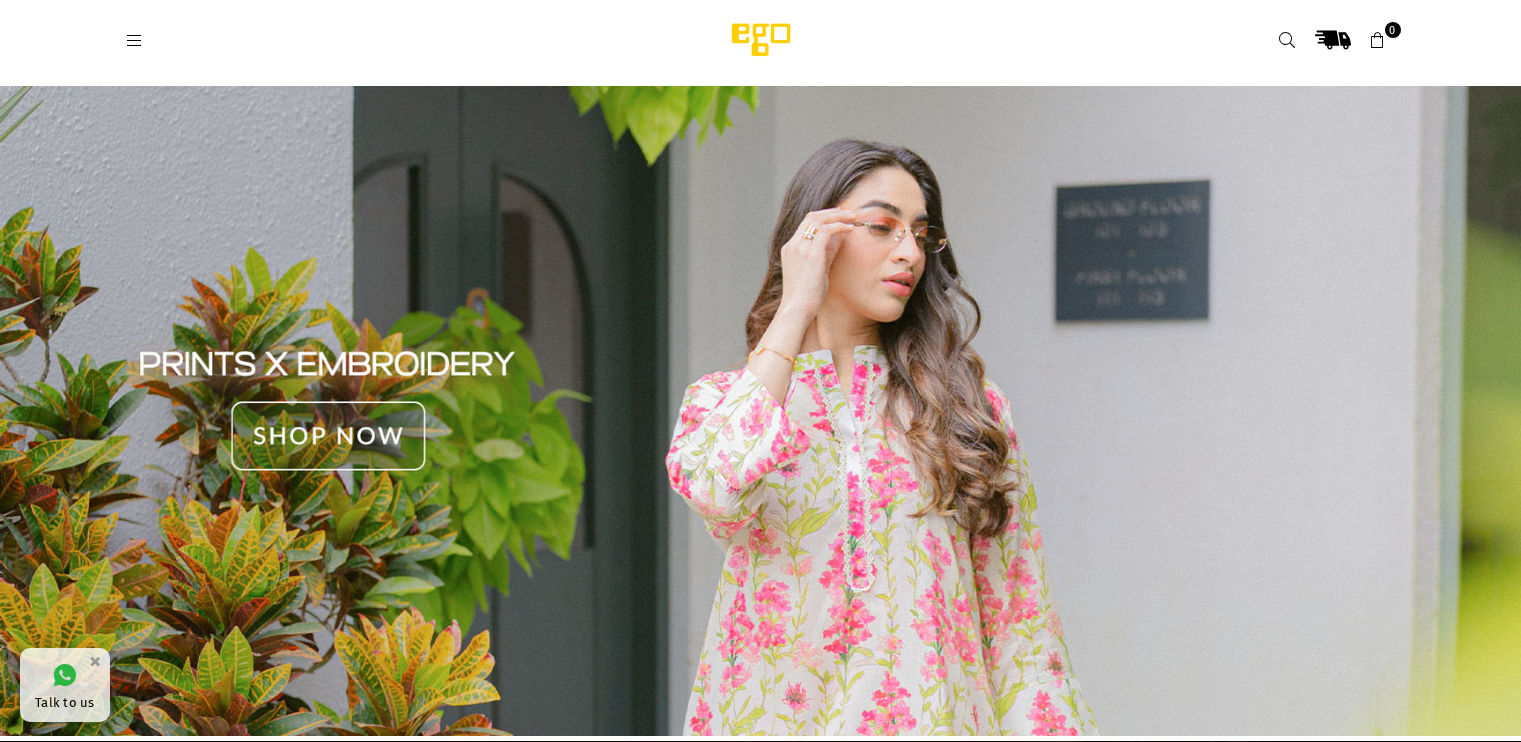 scroll, scrollTop: 0, scrollLeft: 0, axis: both 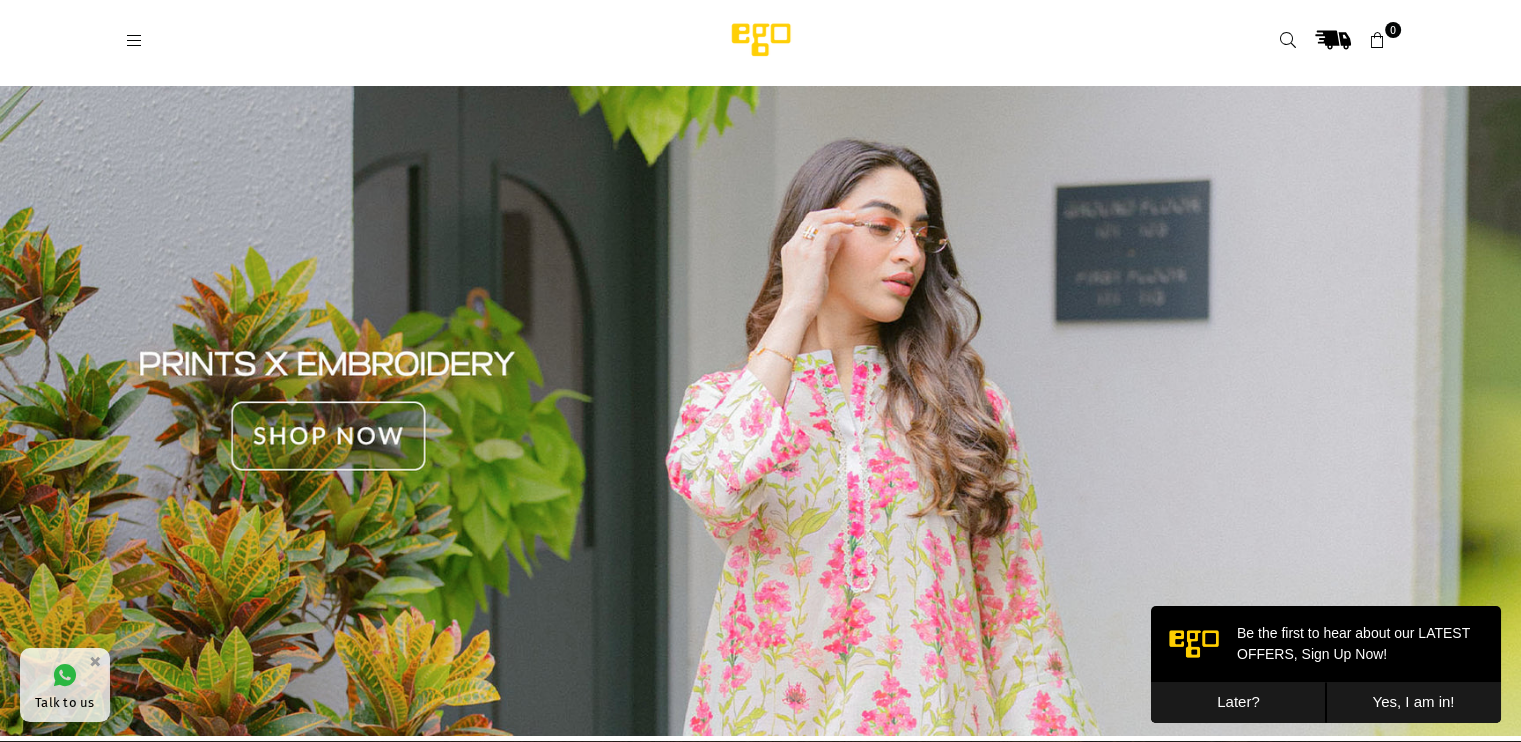 click at bounding box center [1288, 41] 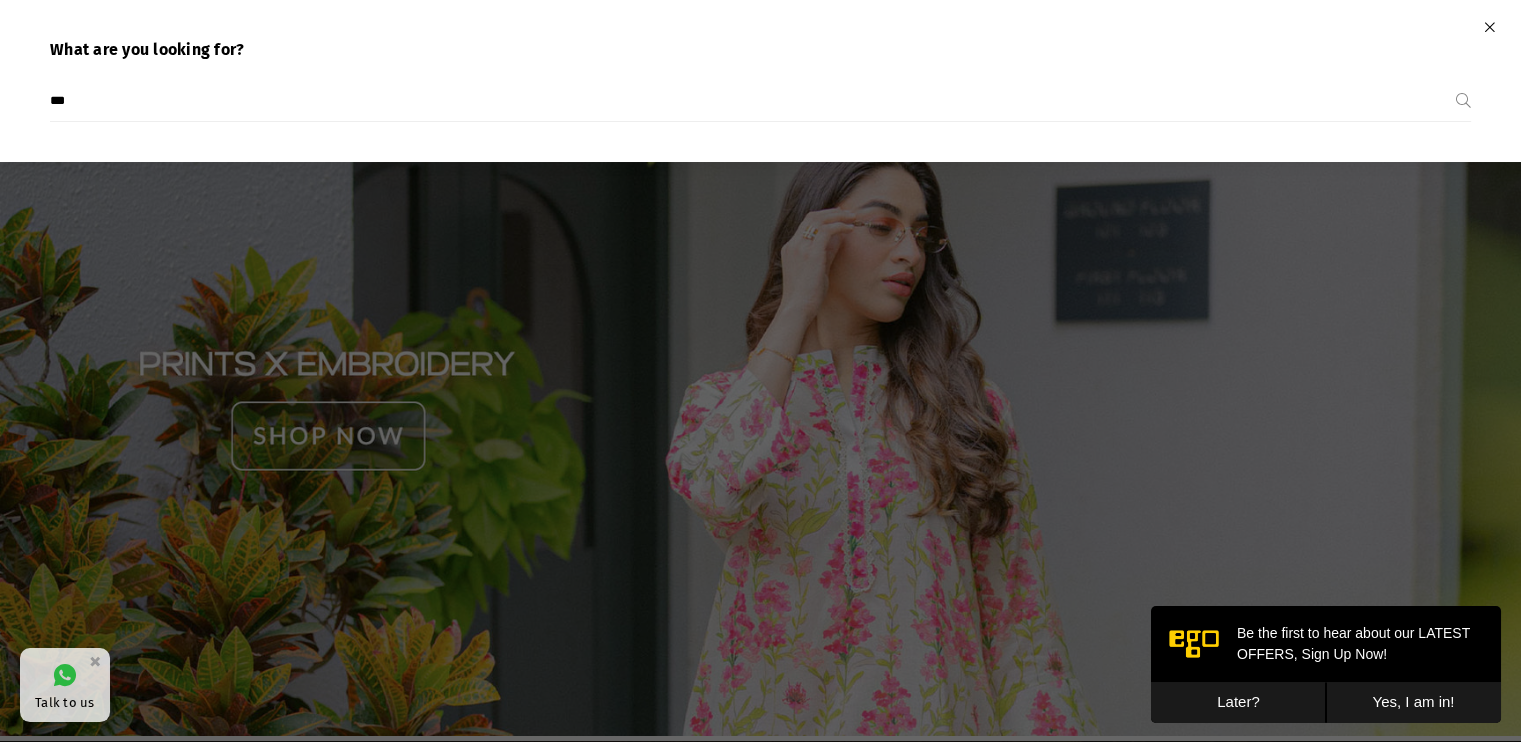 type on "***" 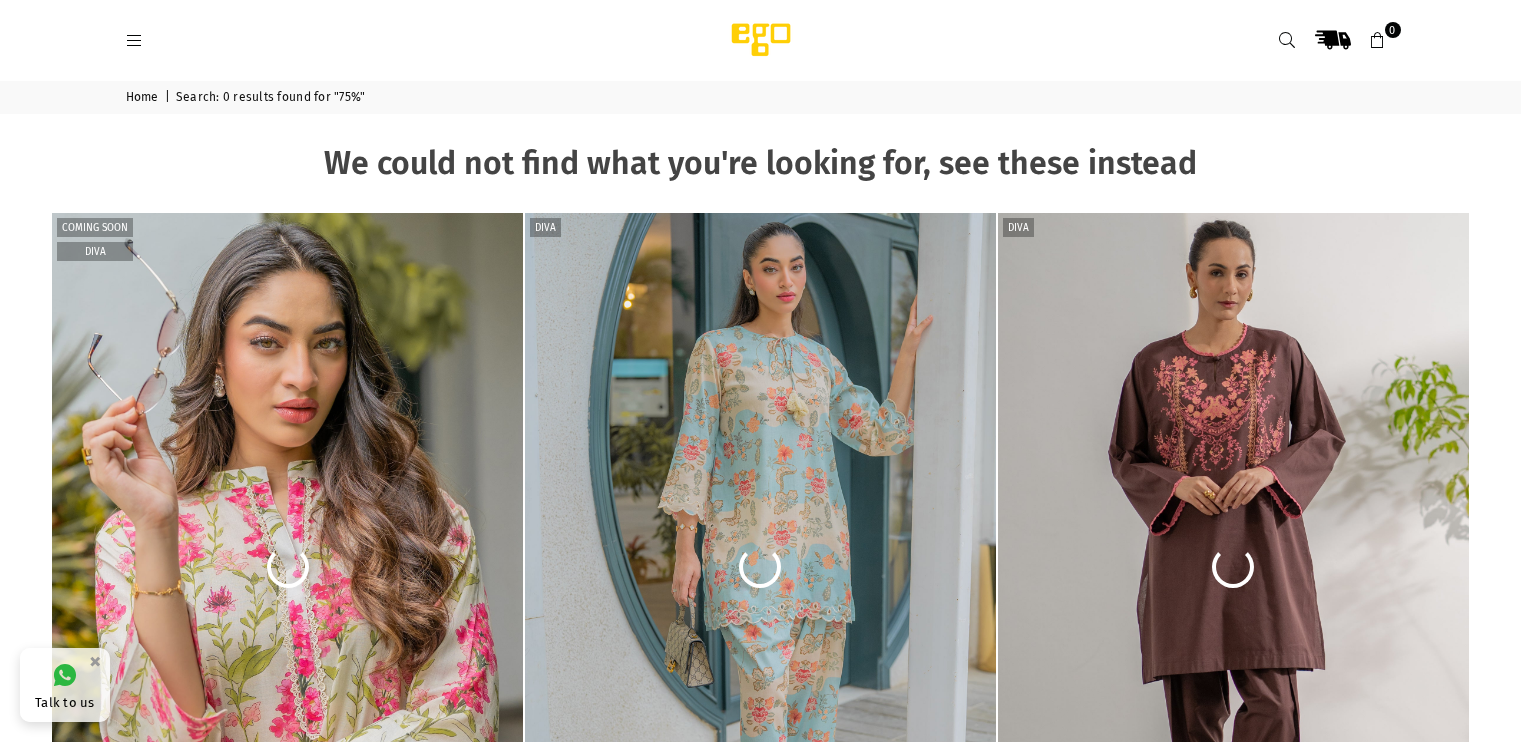 scroll, scrollTop: 0, scrollLeft: 0, axis: both 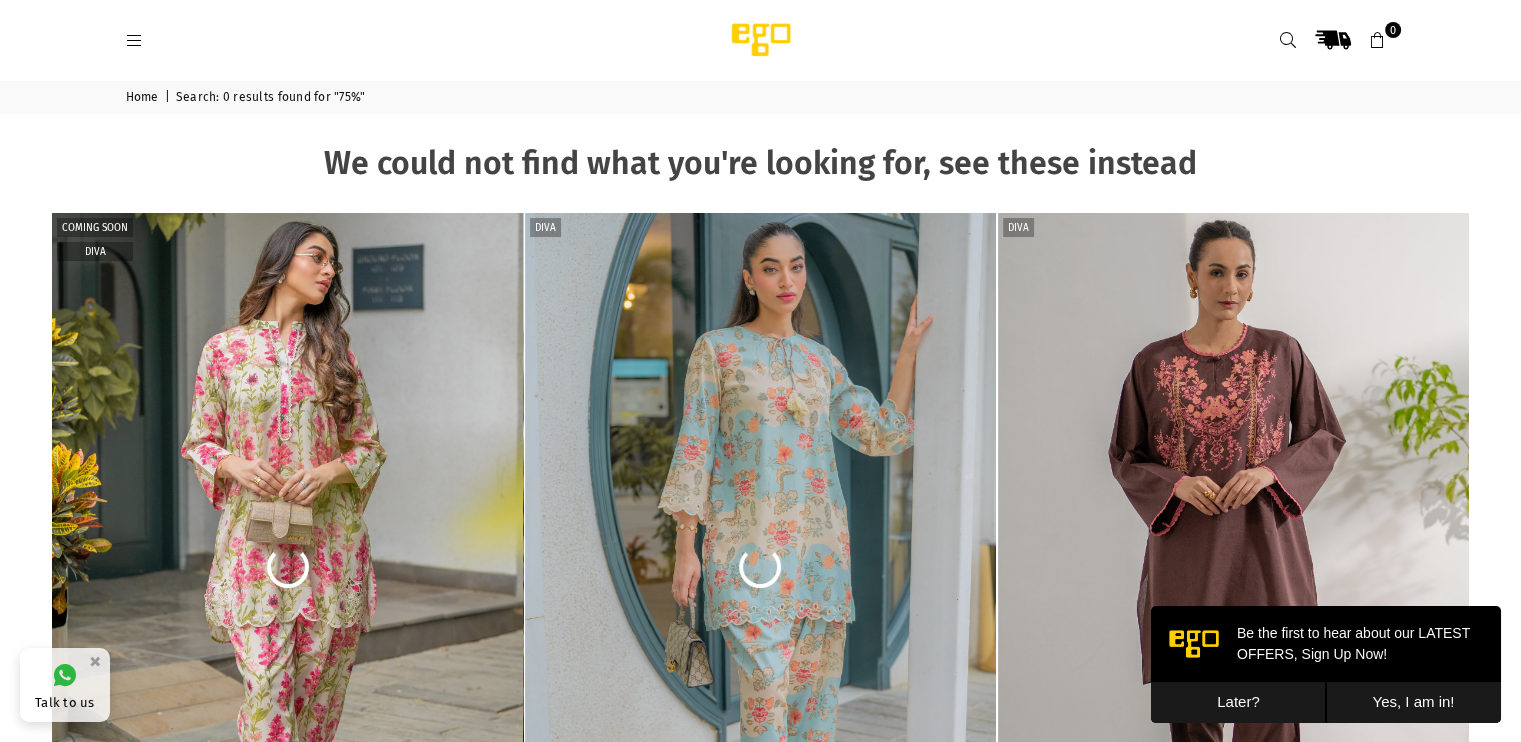 click at bounding box center [1288, 41] 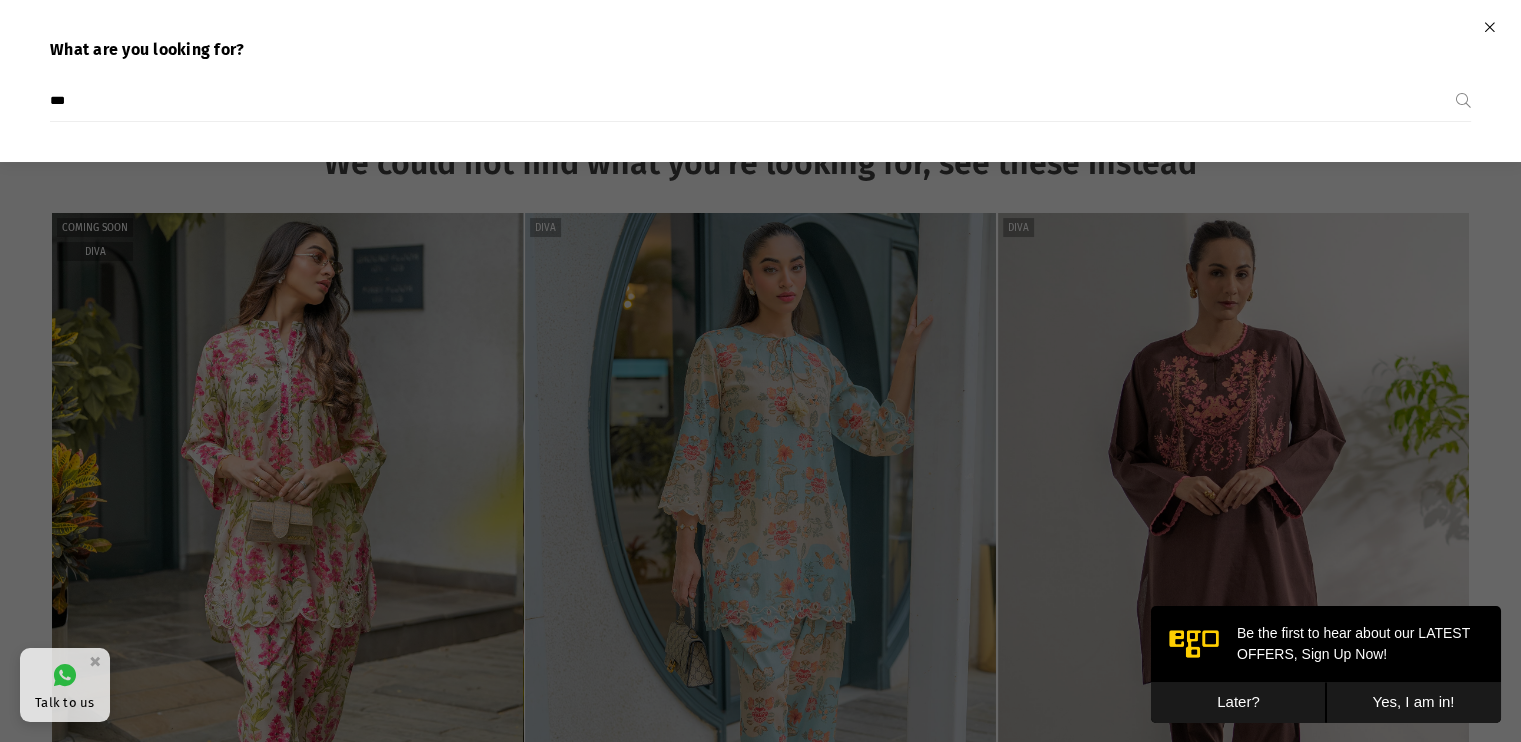 type on "***" 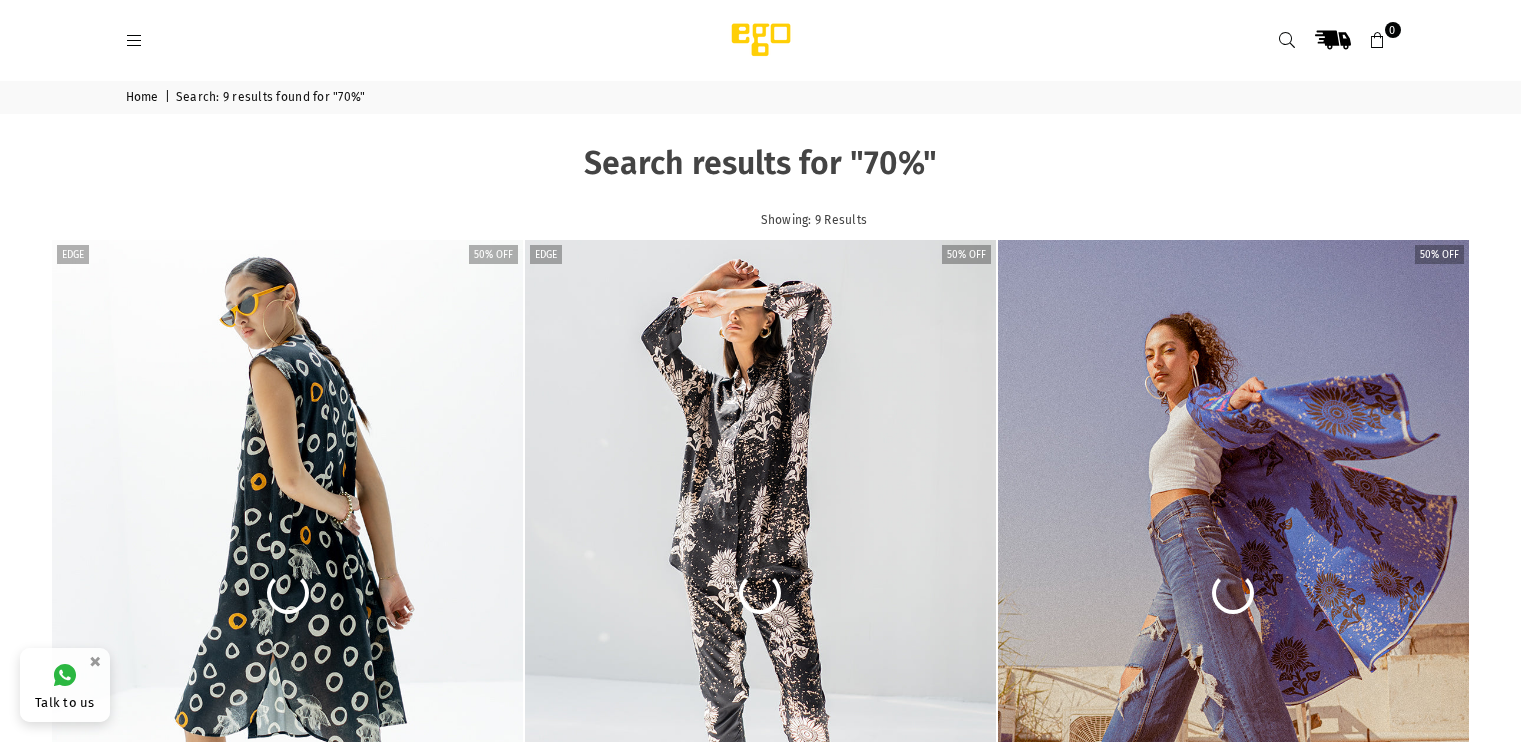 scroll, scrollTop: 0, scrollLeft: 0, axis: both 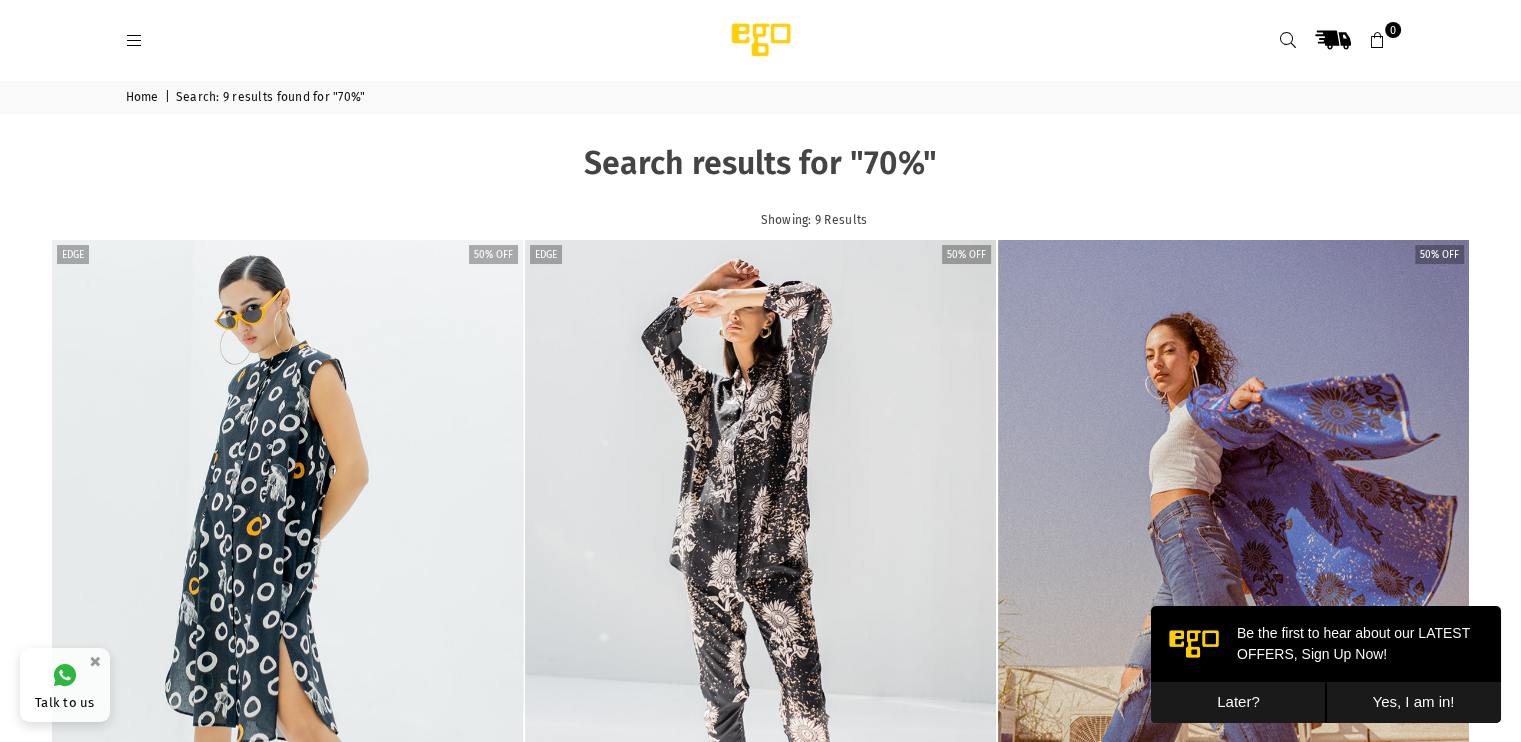 click at bounding box center [135, 41] 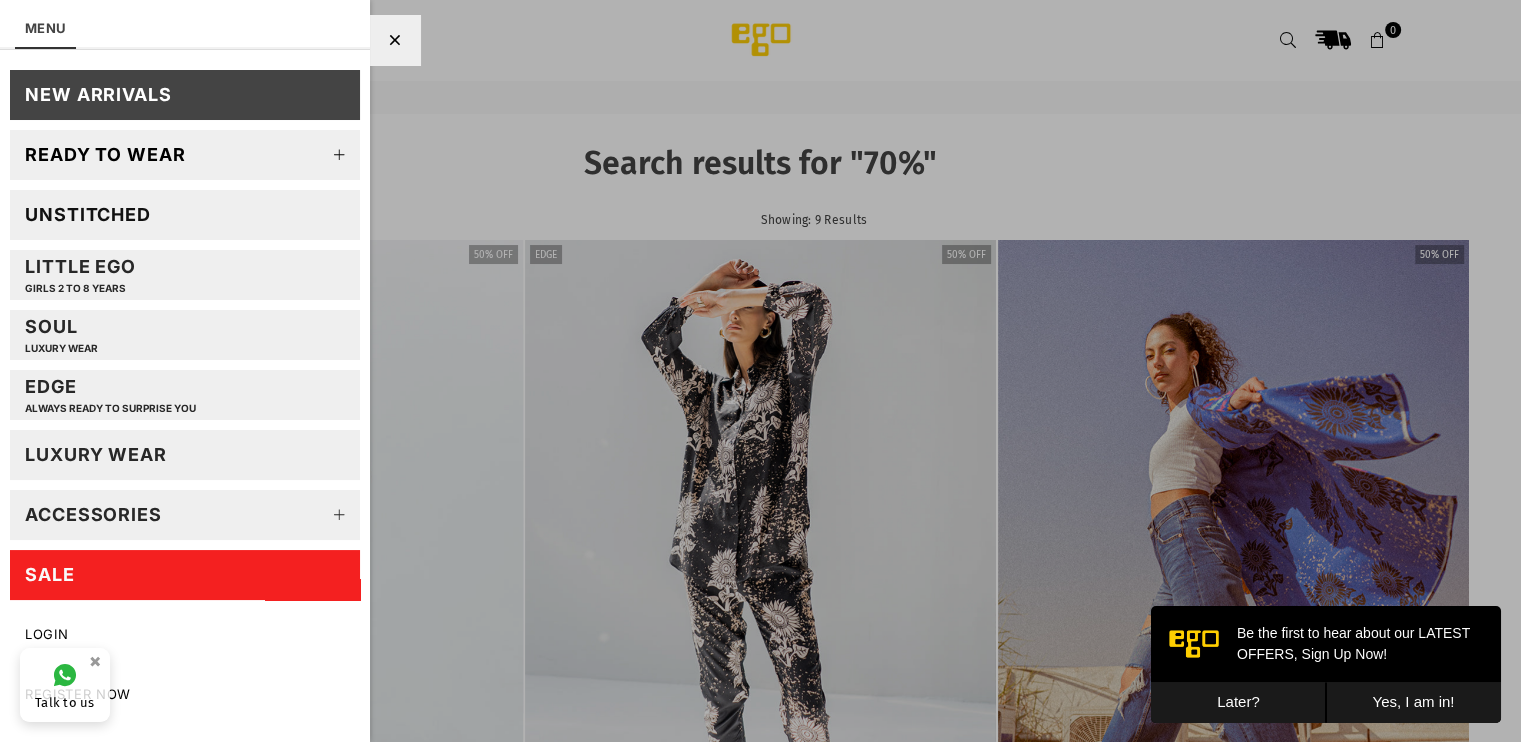 click at bounding box center [340, 155] 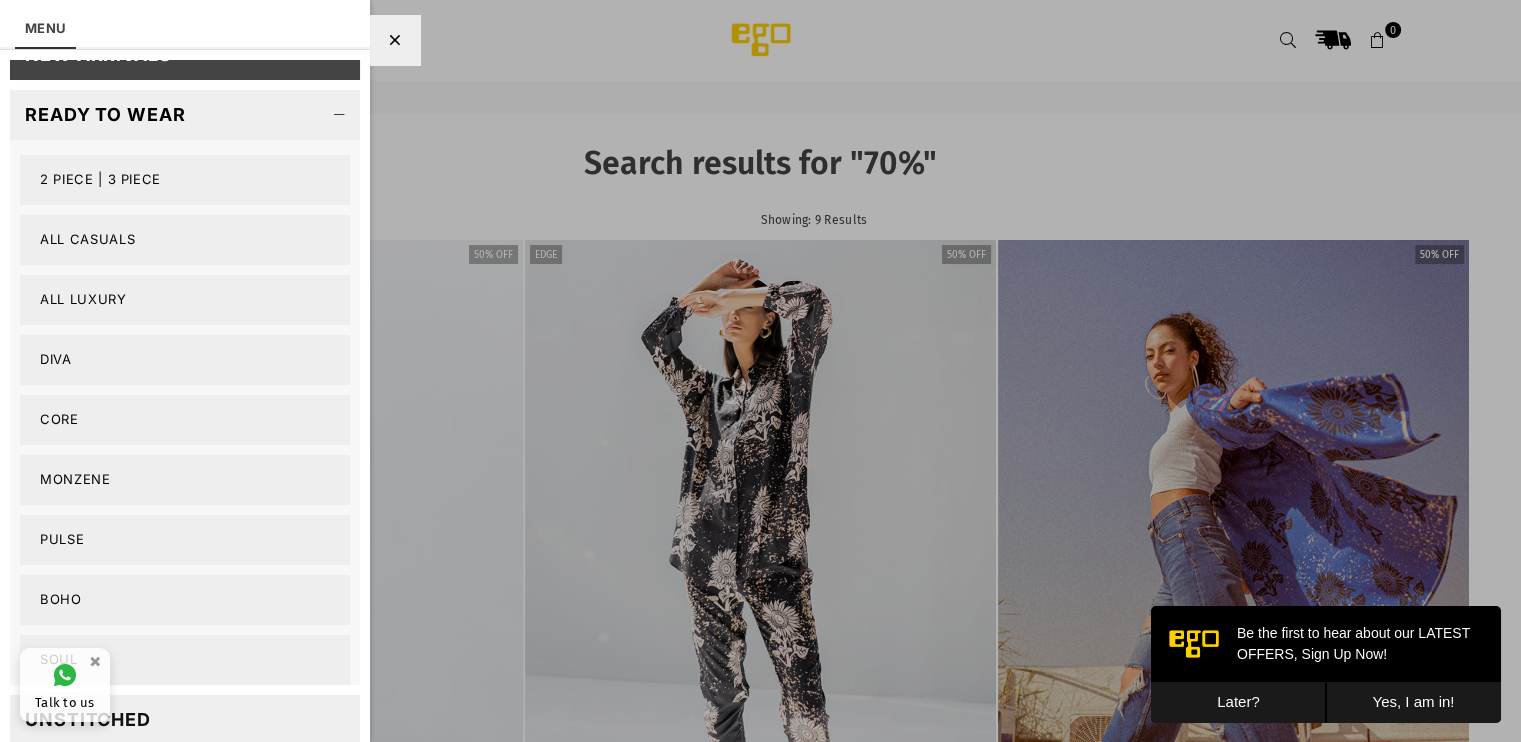 scroll, scrollTop: 0, scrollLeft: 0, axis: both 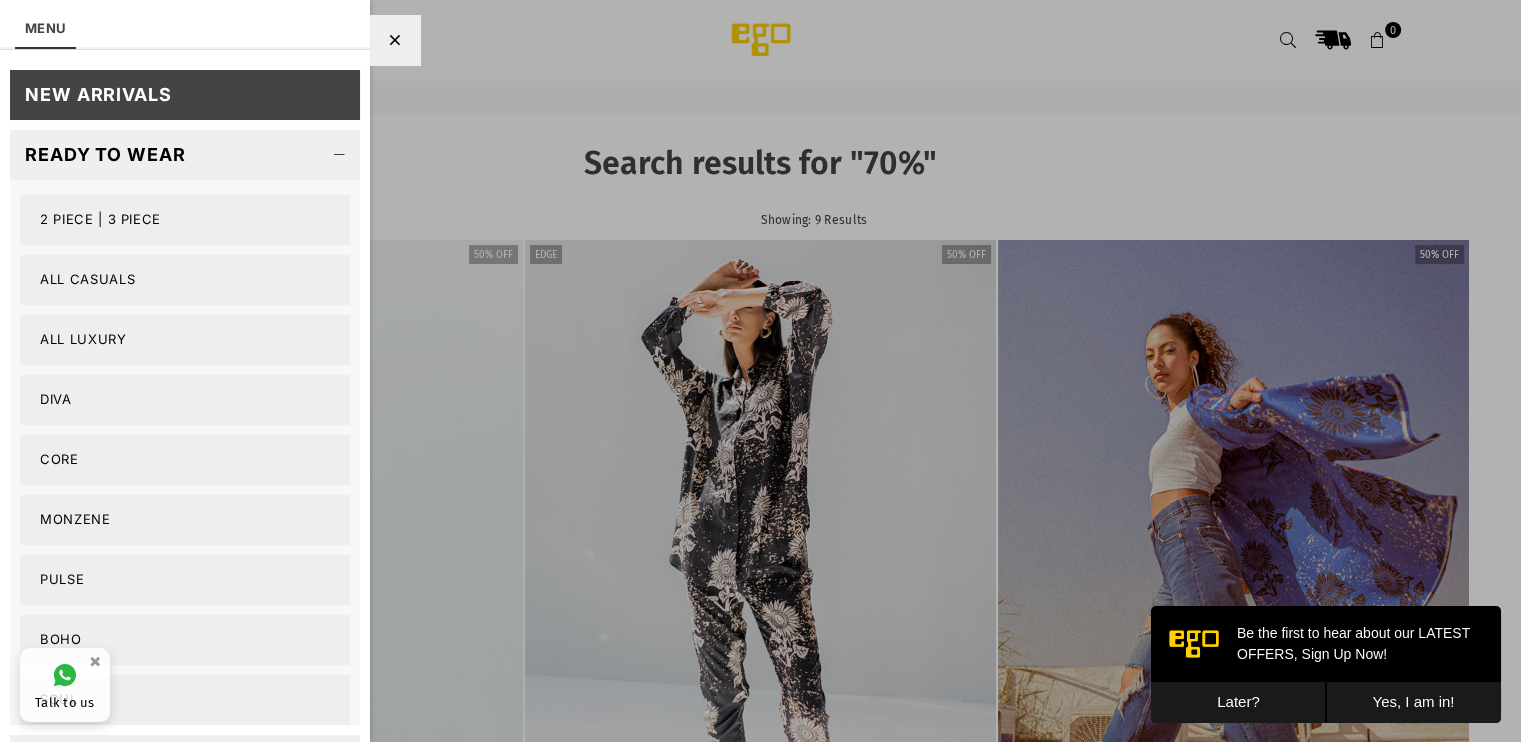 click at bounding box center [760, 371] 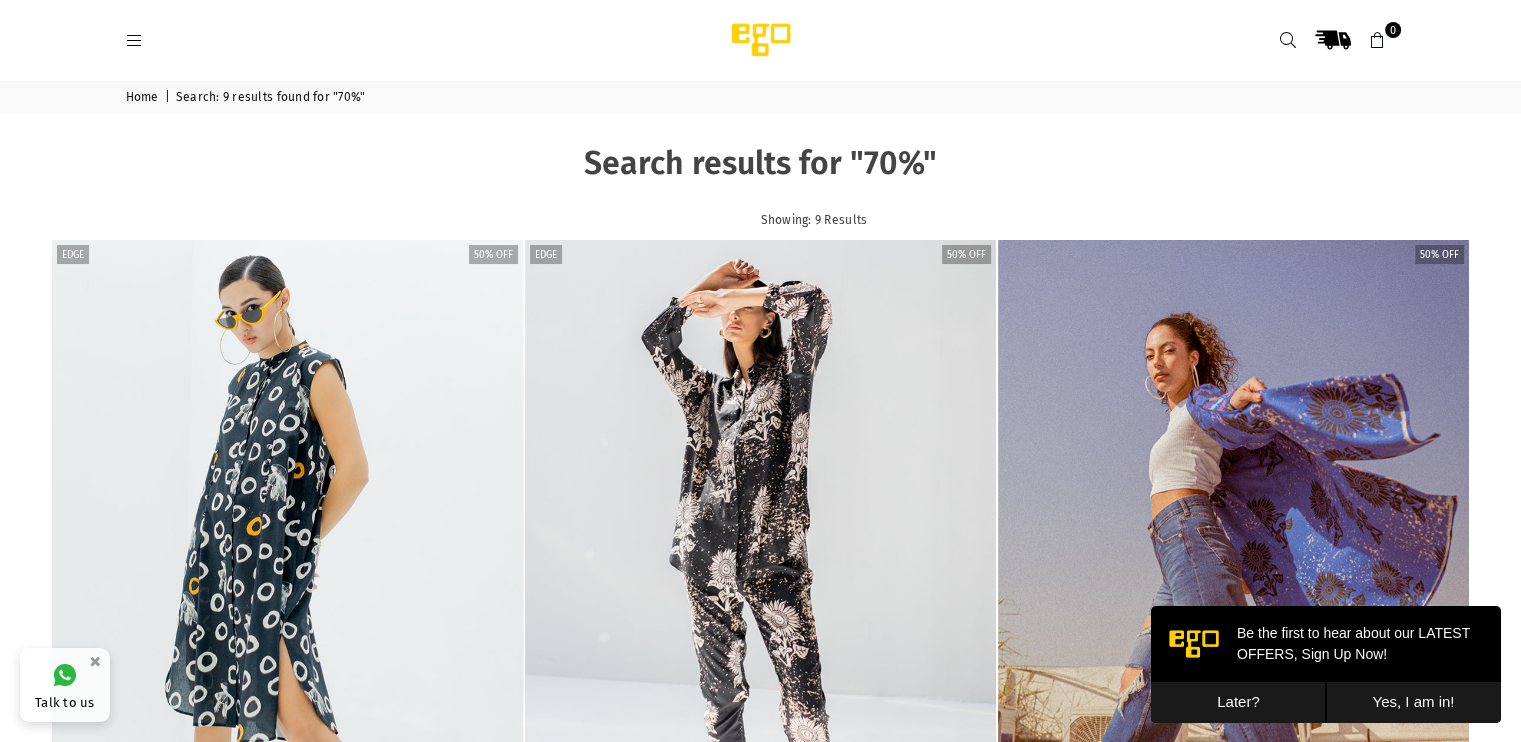 click at bounding box center (1288, 41) 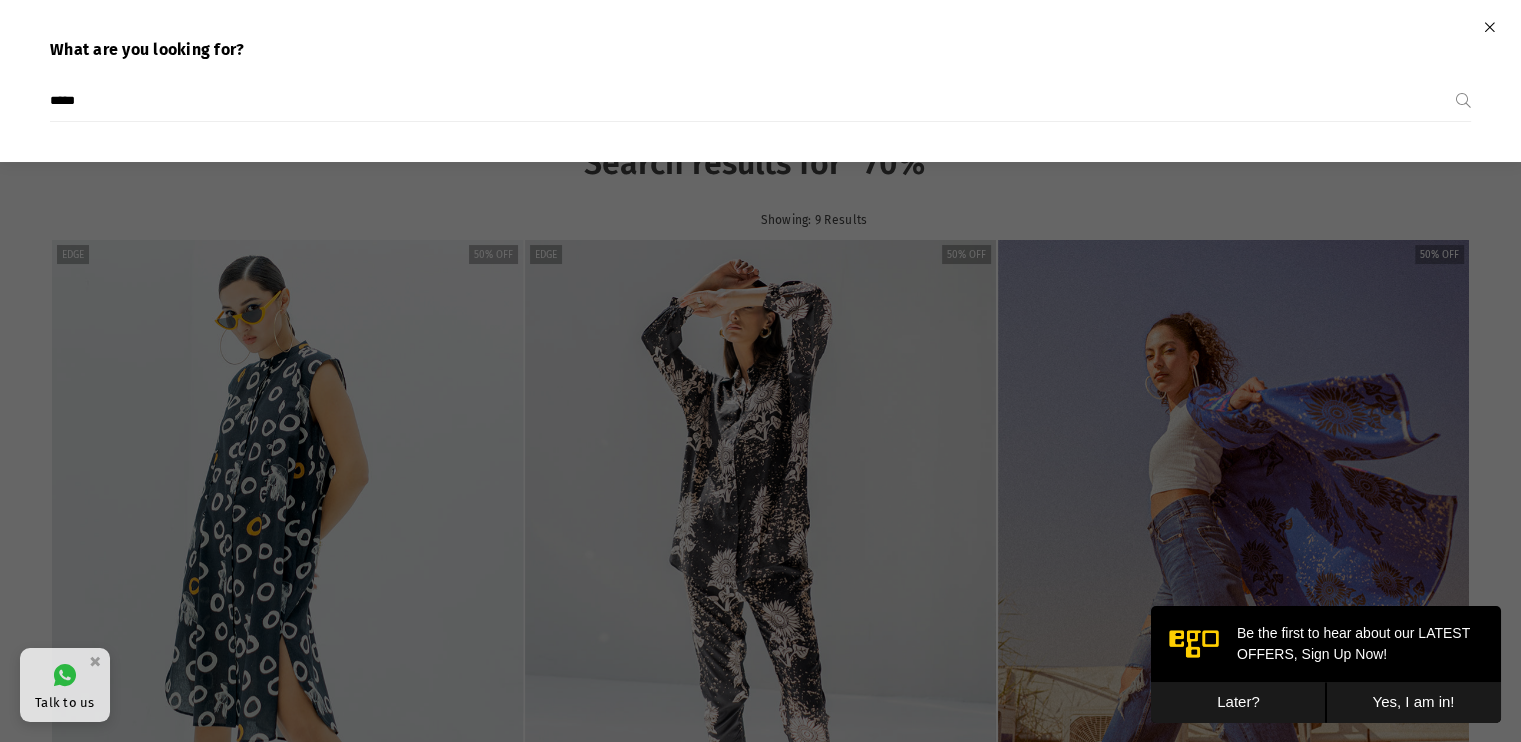type on "*****" 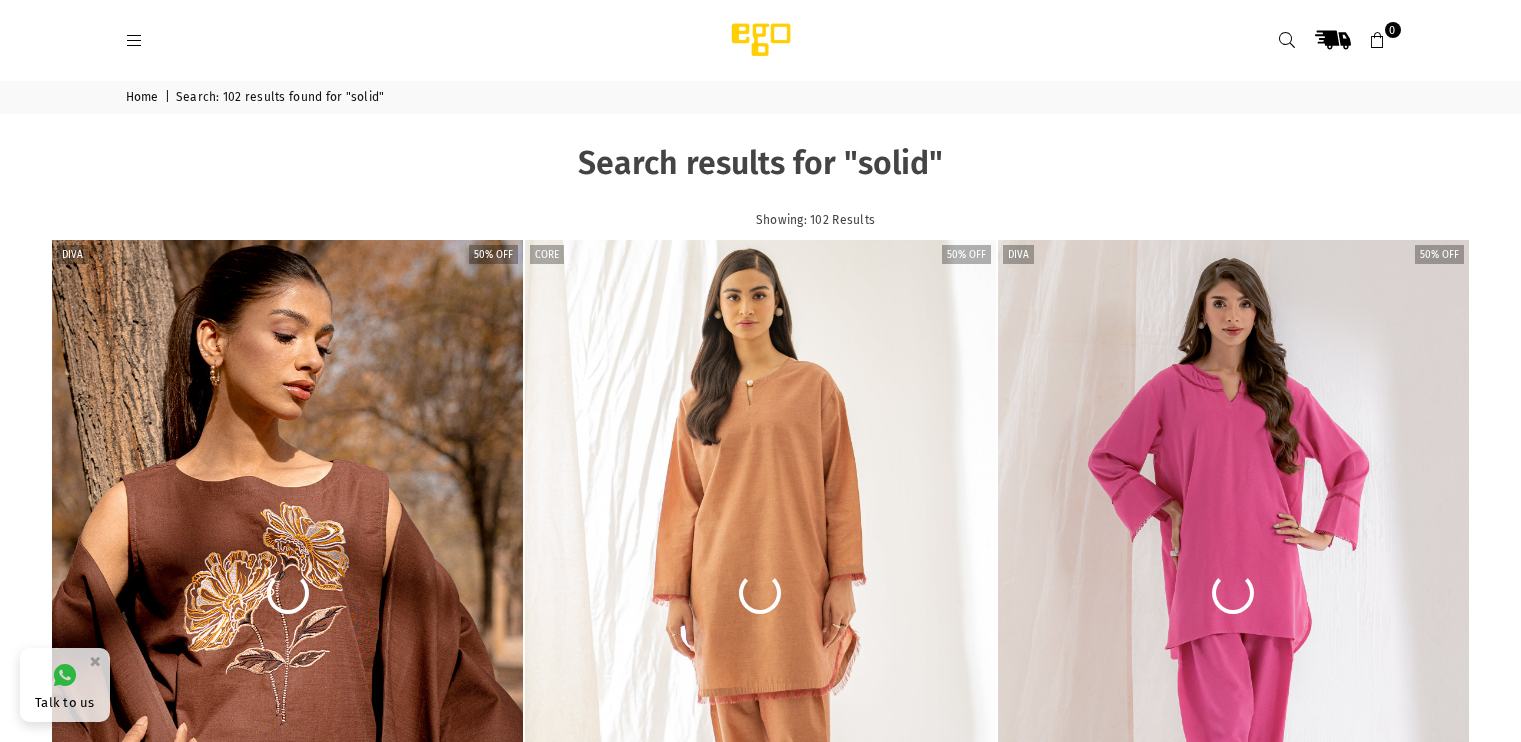 scroll, scrollTop: 0, scrollLeft: 0, axis: both 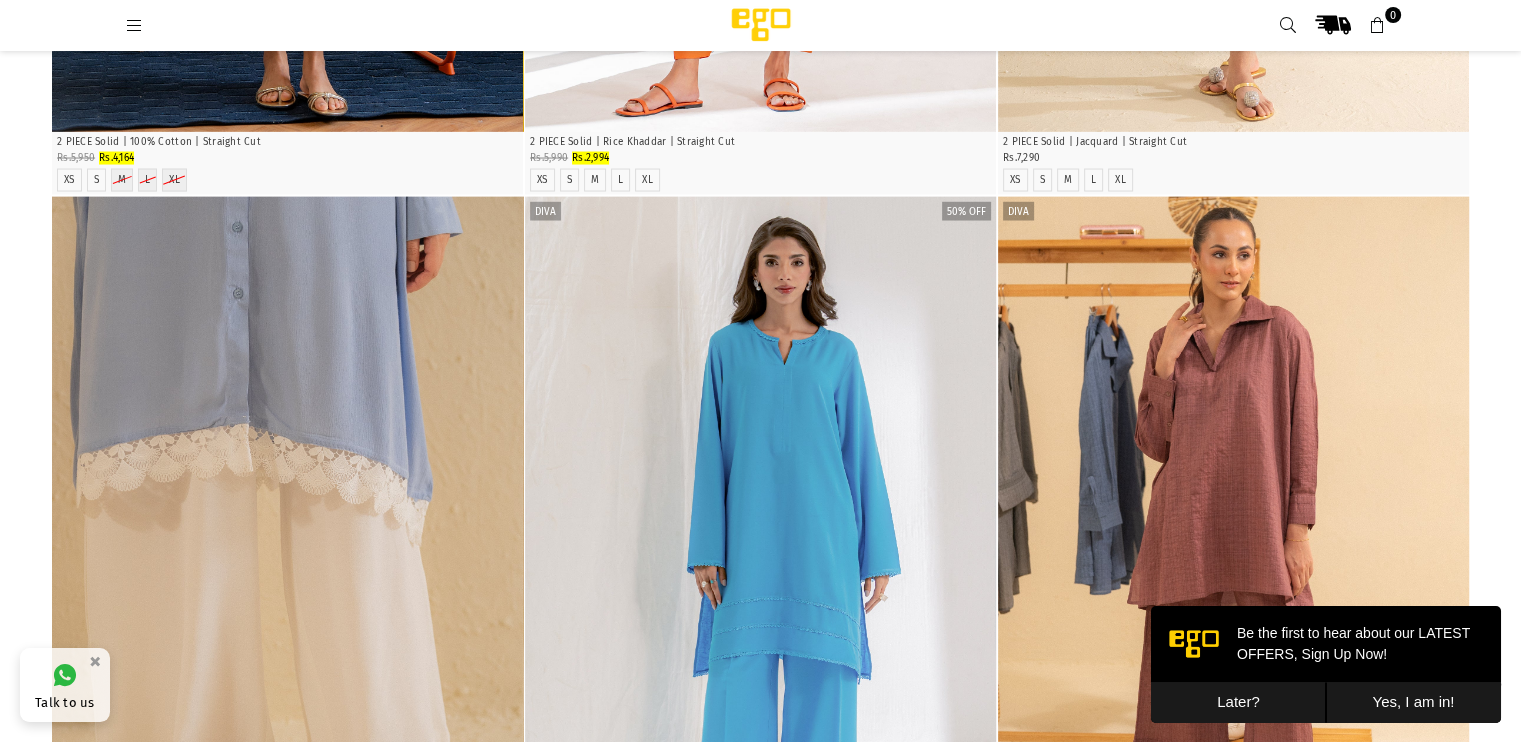 drag, startPoint x: 1519, startPoint y: 489, endPoint x: 1535, endPoint y: 529, distance: 43.081318 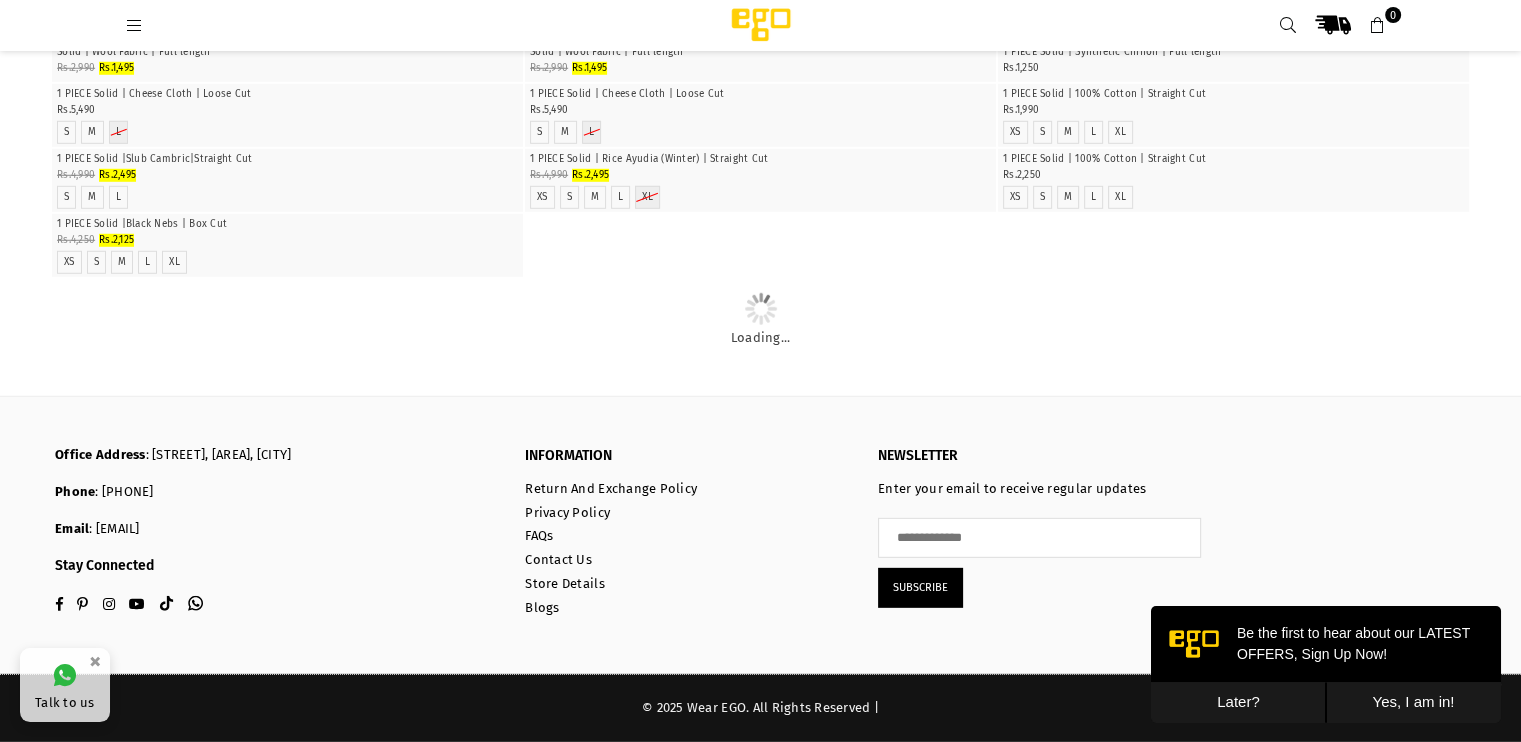 scroll, scrollTop: 7443, scrollLeft: 0, axis: vertical 